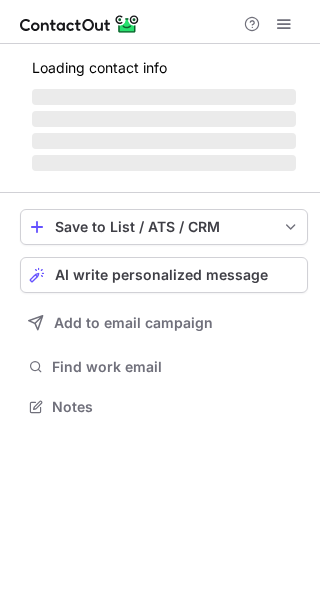 scroll, scrollTop: 0, scrollLeft: 0, axis: both 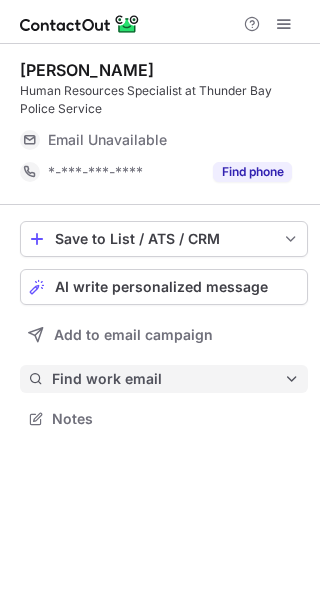 click on "Find work email" at bounding box center [168, 379] 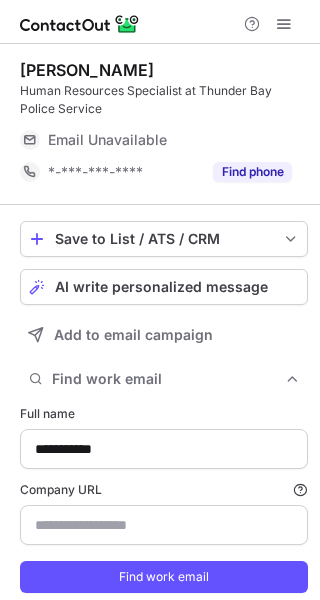 type on "**********" 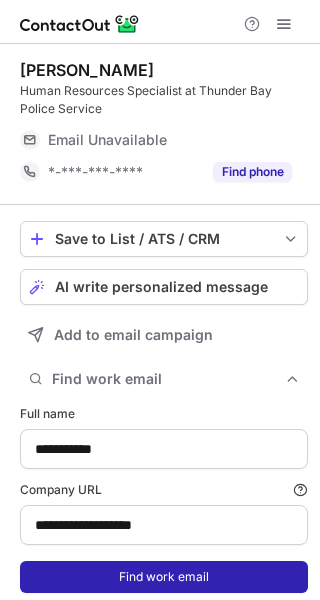 click on "Find work email" at bounding box center [164, 577] 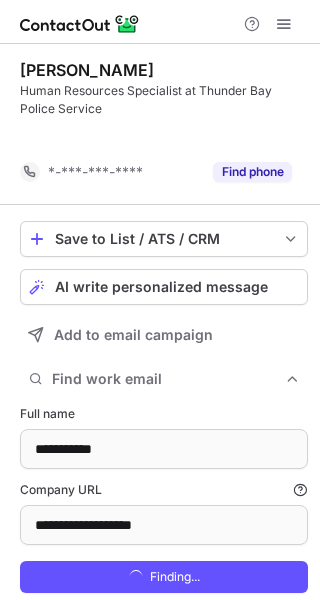 scroll, scrollTop: 584, scrollLeft: 306, axis: both 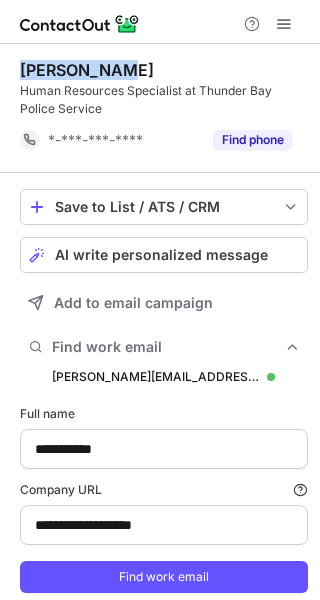 drag, startPoint x: 147, startPoint y: 55, endPoint x: 22, endPoint y: 66, distance: 125.48307 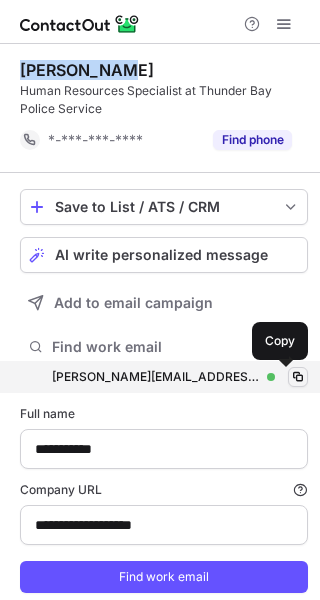 click at bounding box center (298, 377) 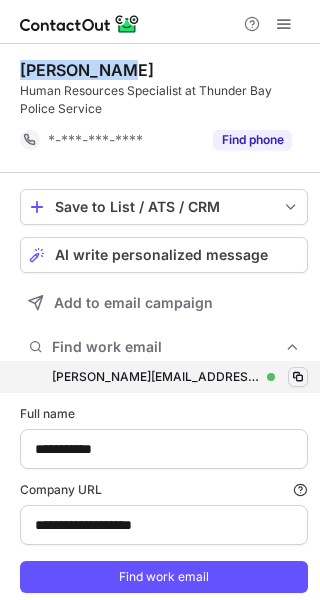 click at bounding box center [298, 377] 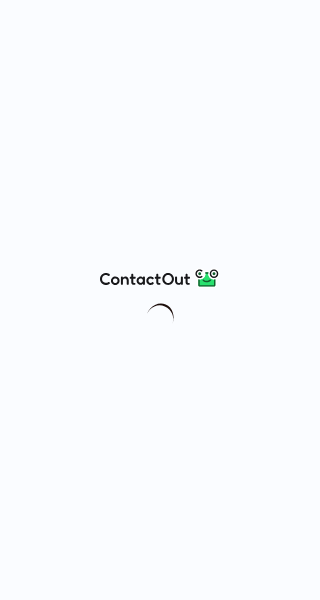 scroll, scrollTop: 0, scrollLeft: 0, axis: both 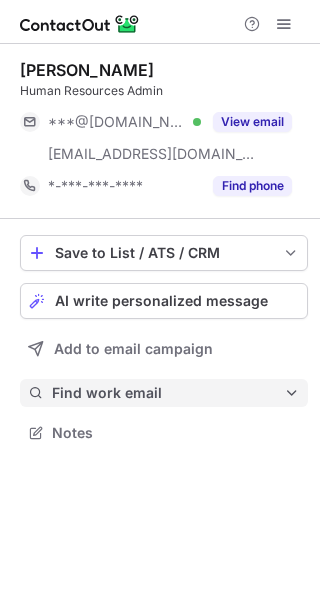 click on "Find work email" at bounding box center [168, 393] 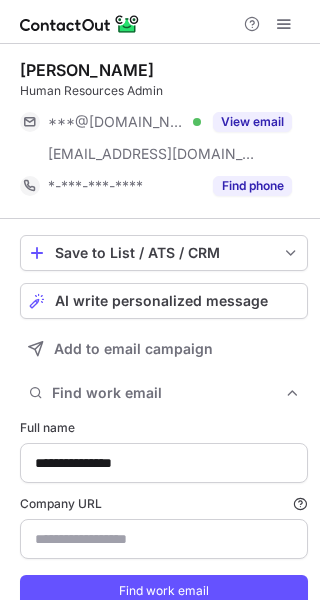 scroll, scrollTop: 10, scrollLeft: 10, axis: both 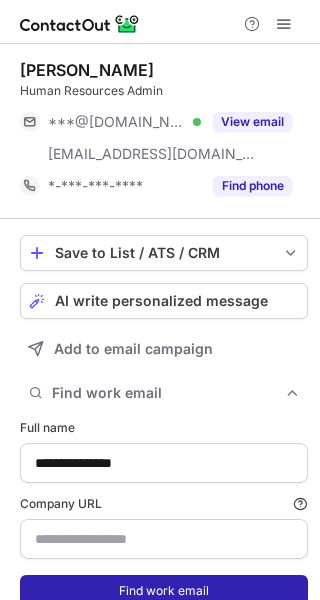 type on "**********" 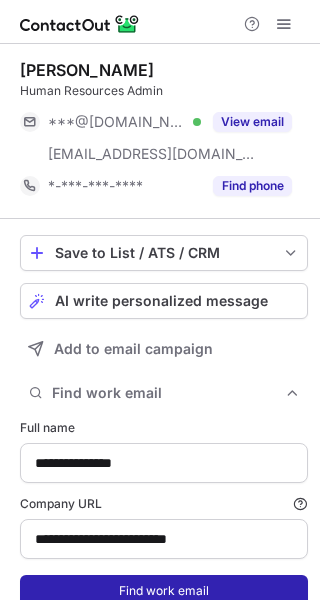 click on "Find work email" at bounding box center [164, 591] 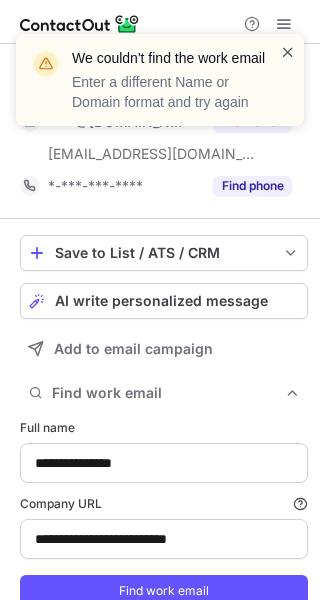 click at bounding box center [288, 52] 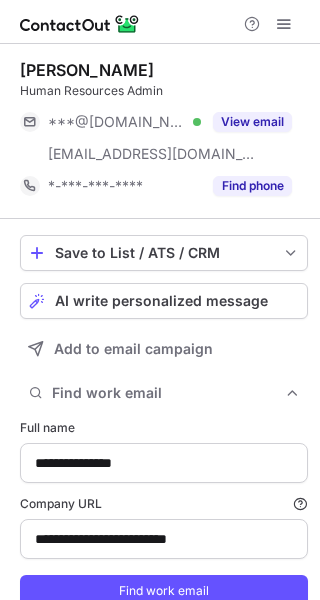click on "**********" at bounding box center (160, 300) 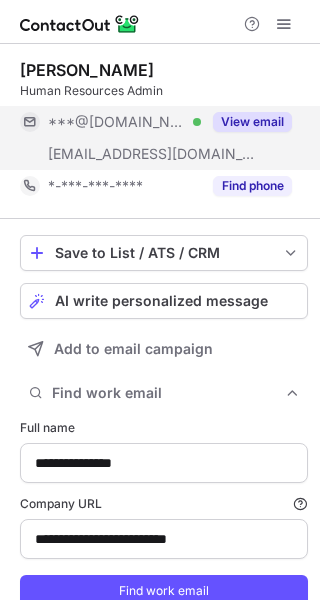 click on "View email" at bounding box center (252, 122) 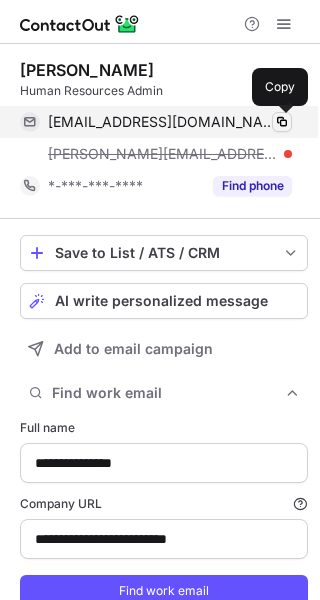 click at bounding box center [282, 122] 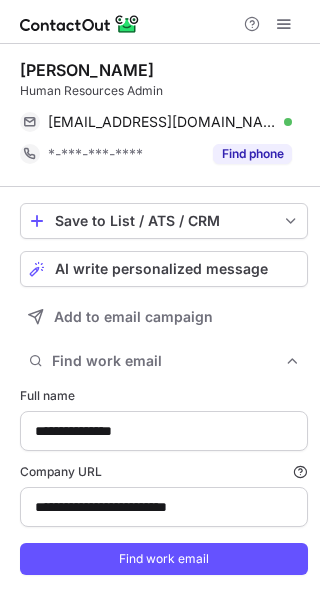 scroll, scrollTop: 598, scrollLeft: 306, axis: both 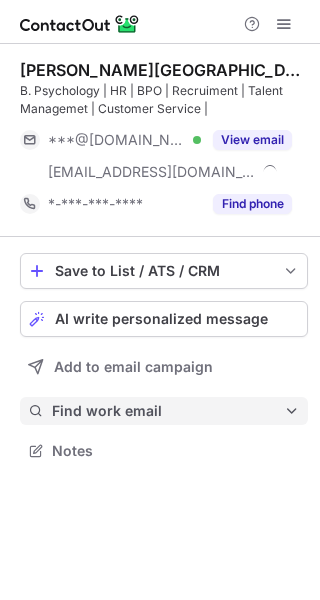 click on "Find work email" at bounding box center (168, 411) 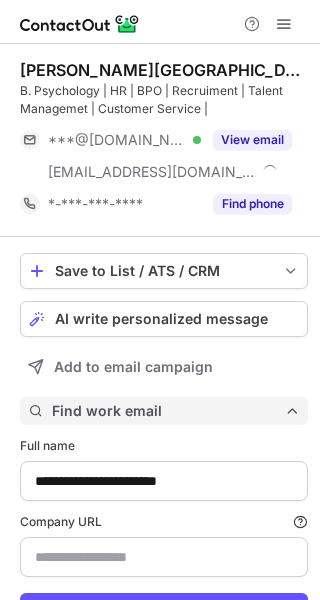 scroll, scrollTop: 10, scrollLeft: 10, axis: both 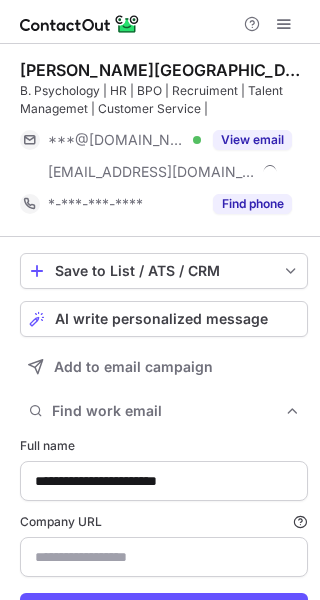 type on "**********" 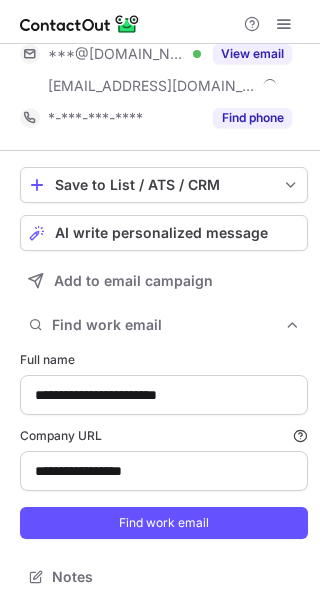 scroll, scrollTop: 92, scrollLeft: 0, axis: vertical 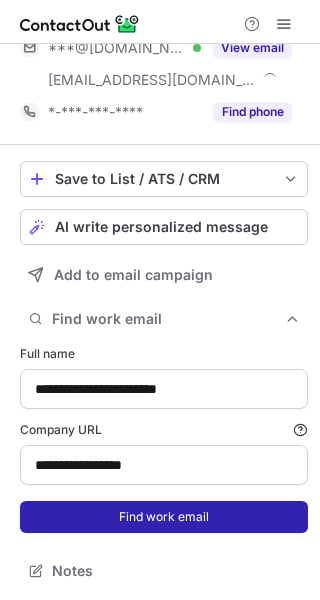 click on "Find work email" at bounding box center (164, 517) 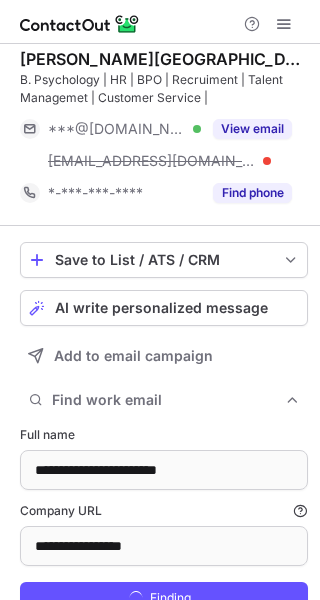 scroll, scrollTop: 8, scrollLeft: 0, axis: vertical 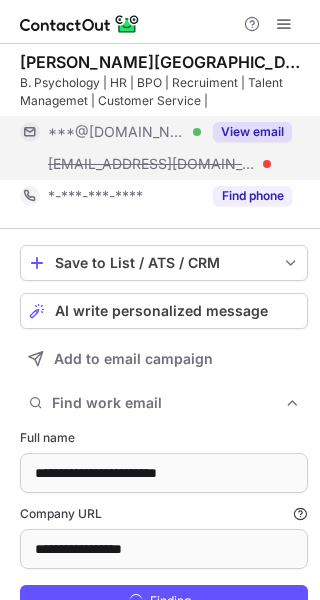 click on "View email" at bounding box center [252, 132] 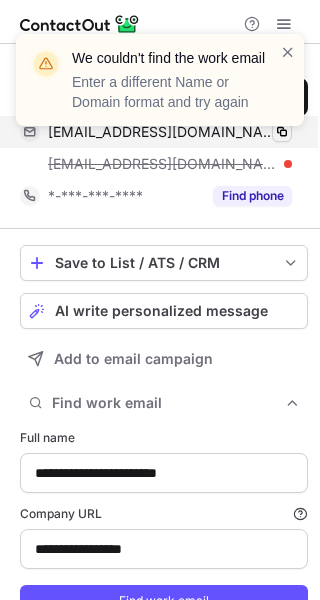 click on "**********" at bounding box center (160, 300) 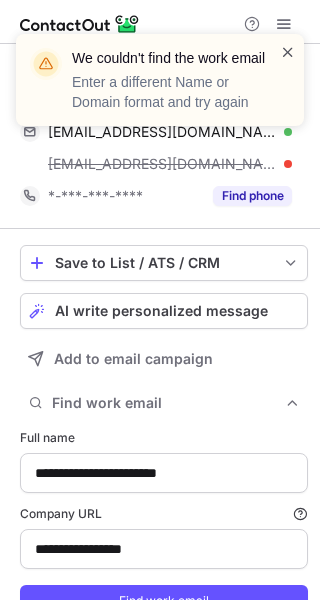 click at bounding box center (288, 52) 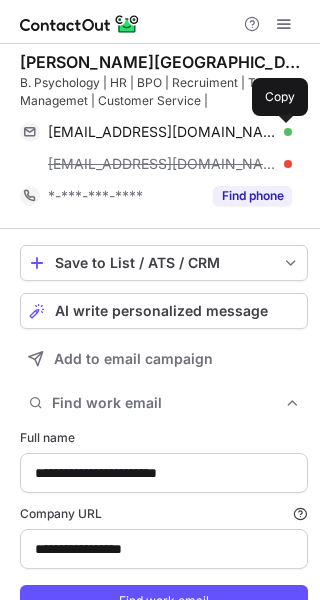 drag, startPoint x: 276, startPoint y: 129, endPoint x: 289, endPoint y: 114, distance: 19.849434 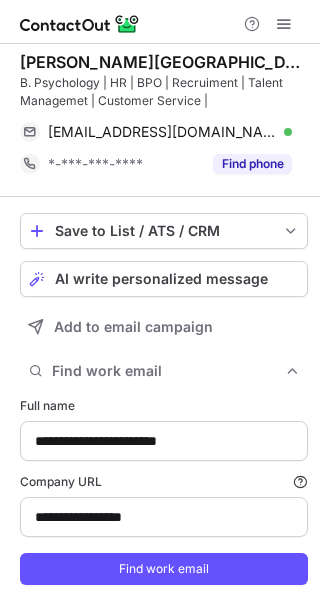 scroll, scrollTop: 616, scrollLeft: 306, axis: both 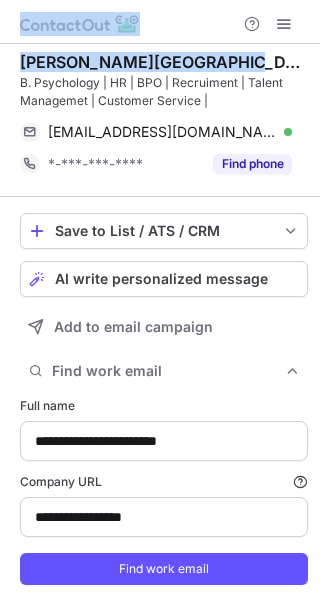 drag, startPoint x: 225, startPoint y: 61, endPoint x: -23, endPoint y: 72, distance: 248.24384 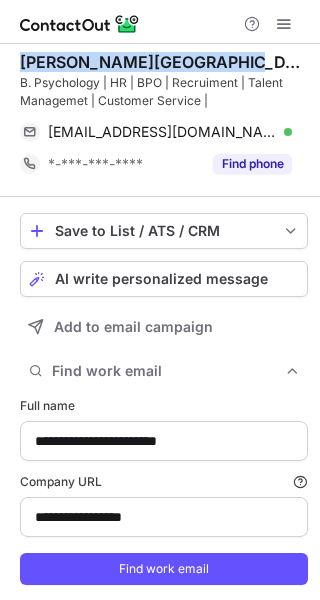 drag, startPoint x: 223, startPoint y: 57, endPoint x: 23, endPoint y: 61, distance: 200.04 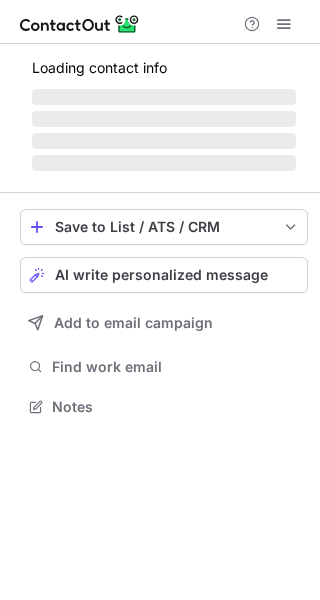 scroll, scrollTop: 0, scrollLeft: 0, axis: both 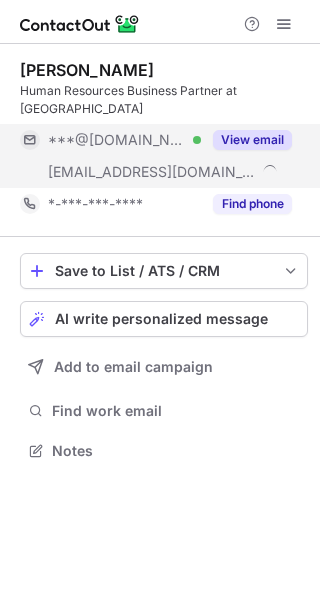 click on "View email" at bounding box center (252, 140) 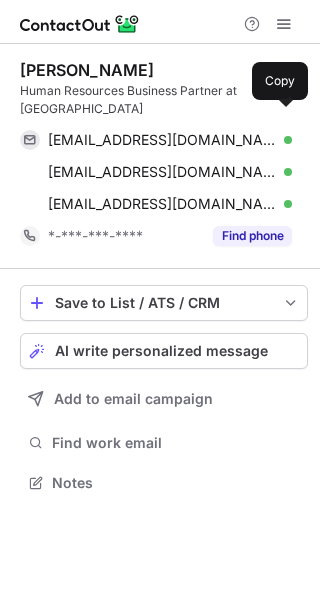scroll, scrollTop: 10, scrollLeft: 10, axis: both 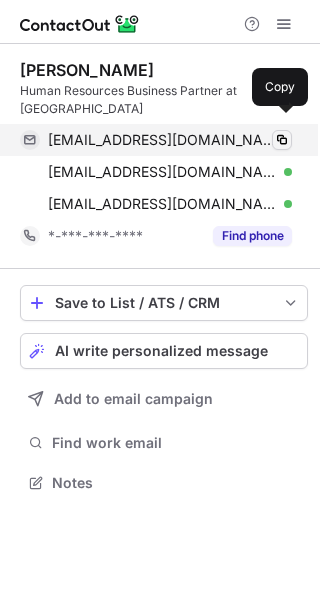 click at bounding box center [282, 140] 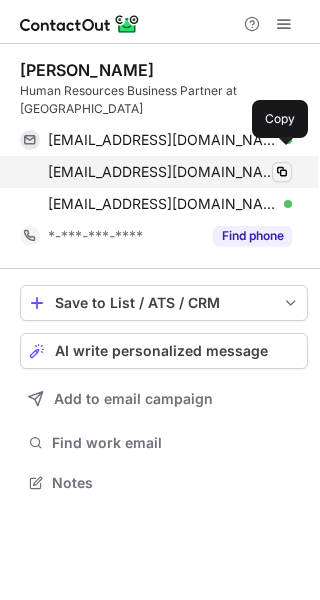 click at bounding box center [282, 172] 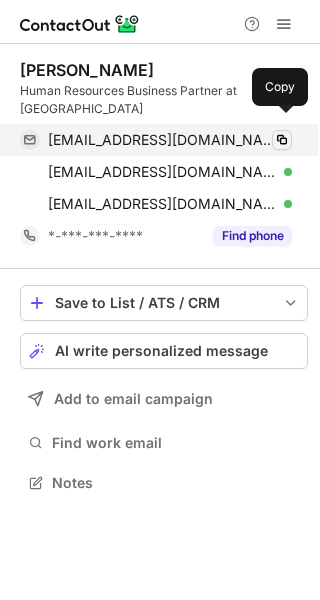 click at bounding box center [282, 140] 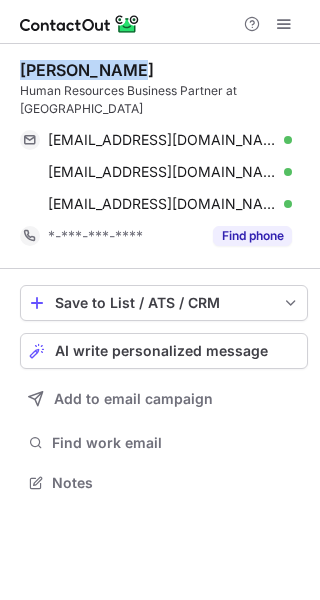 drag, startPoint x: 143, startPoint y: 67, endPoint x: 22, endPoint y: 77, distance: 121.41252 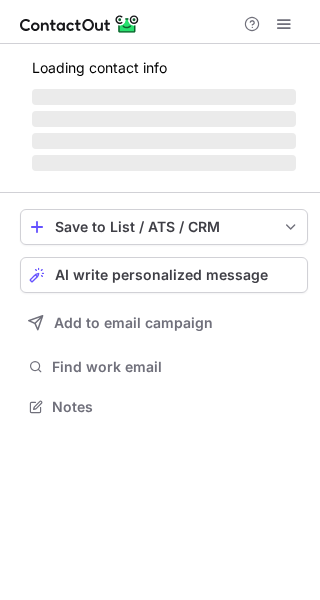 scroll, scrollTop: 0, scrollLeft: 0, axis: both 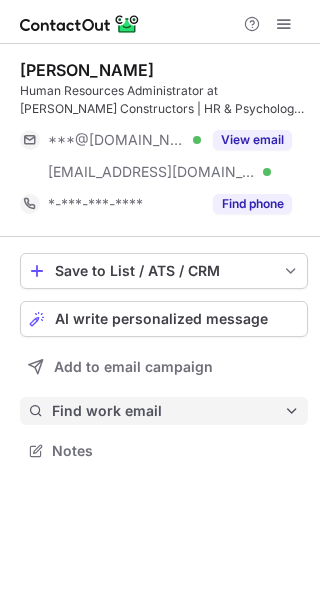 click on "Find work email" at bounding box center (168, 411) 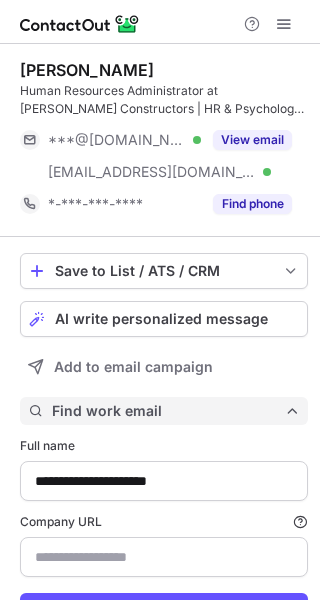 type on "**********" 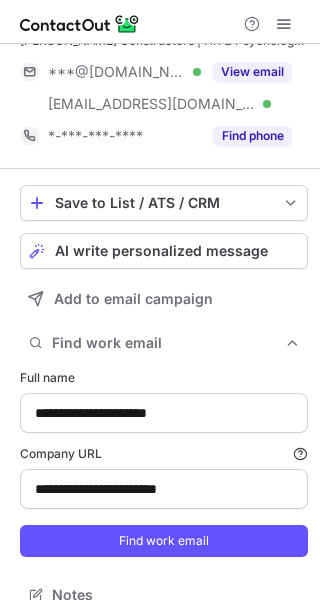 scroll, scrollTop: 92, scrollLeft: 0, axis: vertical 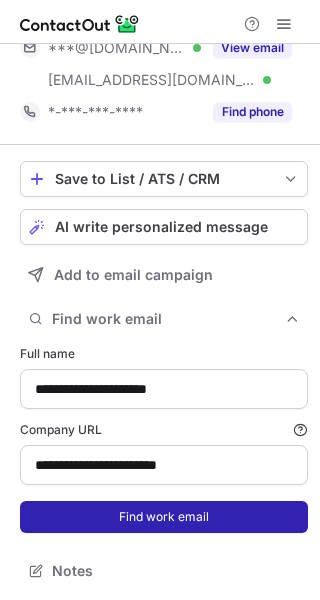 click on "Find work email" at bounding box center [164, 517] 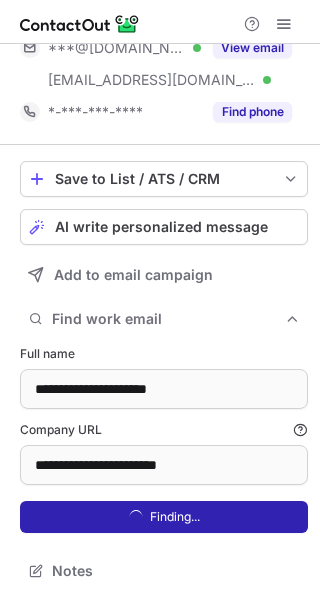 scroll, scrollTop: 10, scrollLeft: 10, axis: both 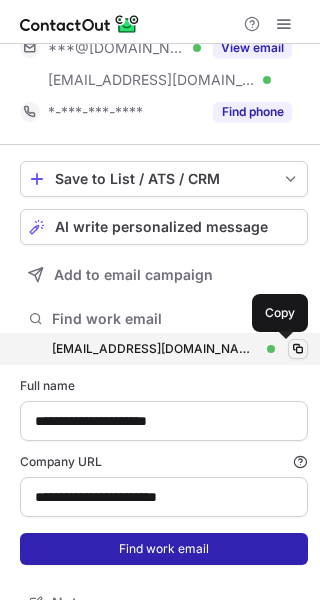click at bounding box center [298, 349] 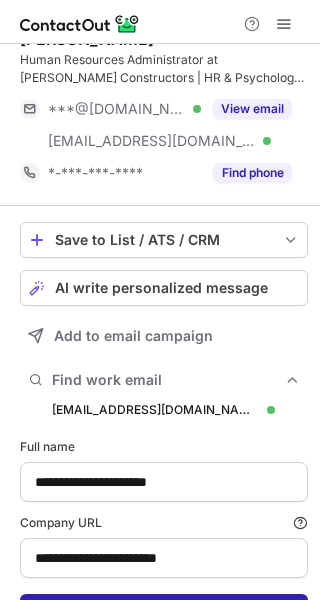 scroll, scrollTop: 0, scrollLeft: 0, axis: both 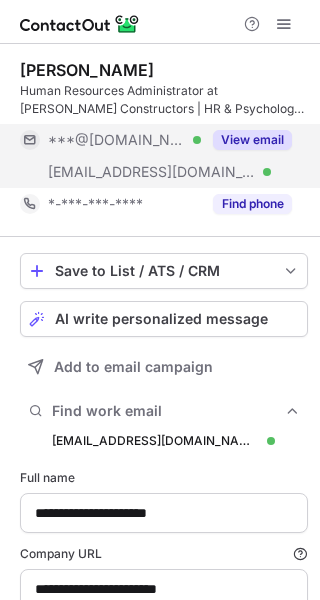 click on "View email" at bounding box center (252, 140) 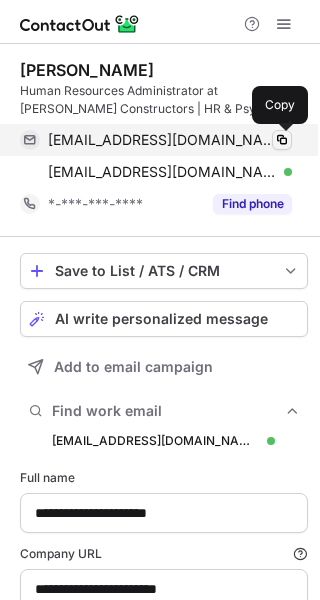 click at bounding box center (282, 140) 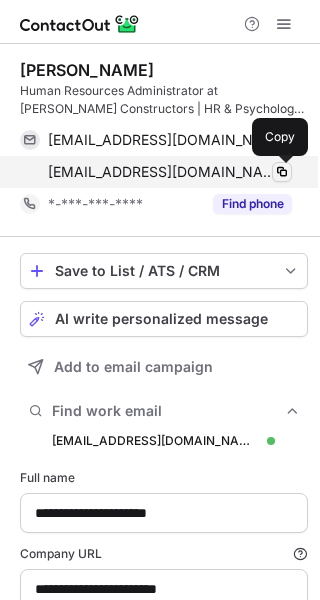 click at bounding box center [282, 172] 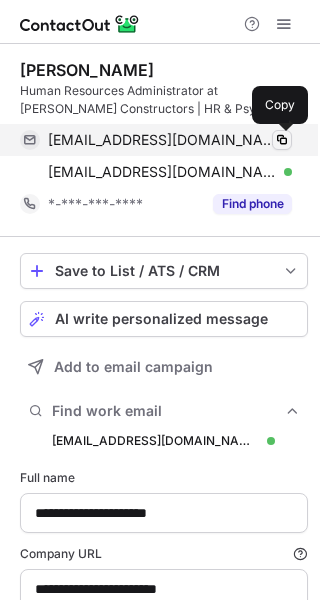 click at bounding box center [282, 140] 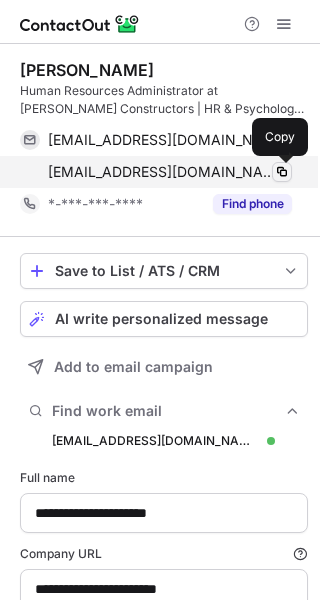 click at bounding box center [282, 172] 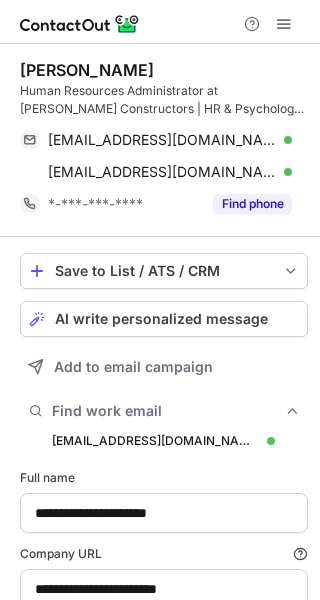 drag, startPoint x: 212, startPoint y: 66, endPoint x: 23, endPoint y: 71, distance: 189.06613 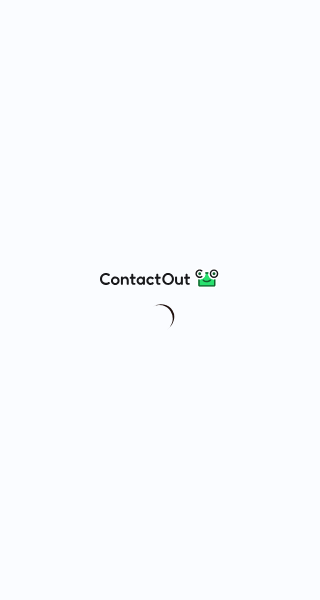scroll, scrollTop: 0, scrollLeft: 0, axis: both 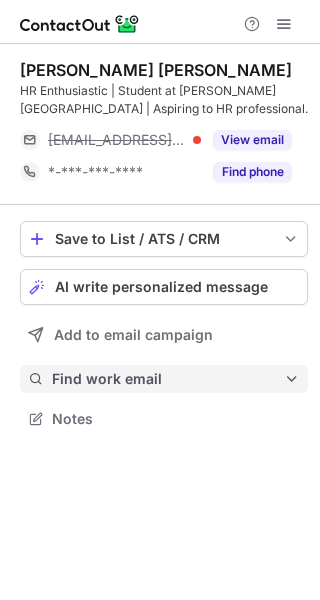click on "Find work email" at bounding box center (168, 379) 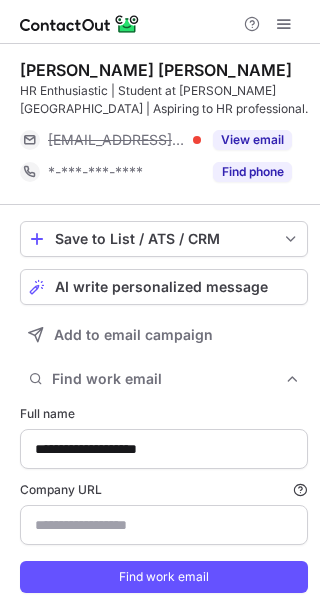 type on "**********" 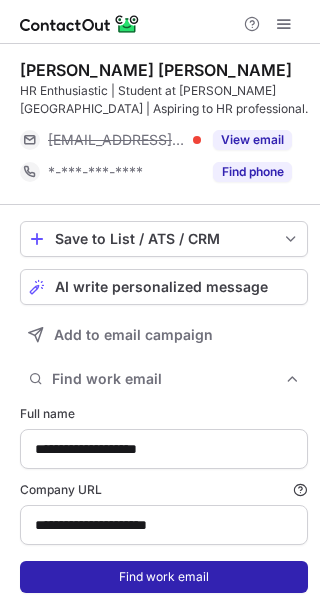 click on "Find work email" at bounding box center [164, 577] 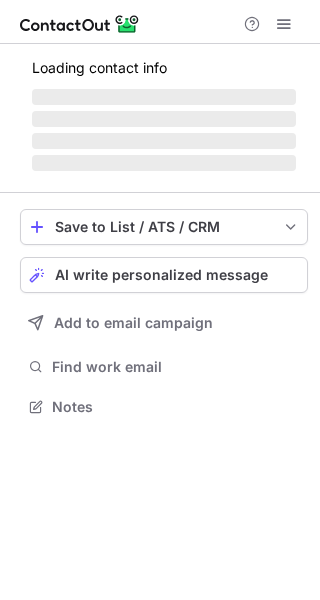 scroll, scrollTop: 0, scrollLeft: 0, axis: both 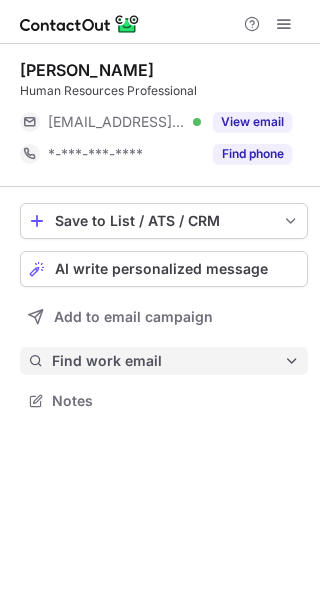 click on "Find work email" at bounding box center [164, 361] 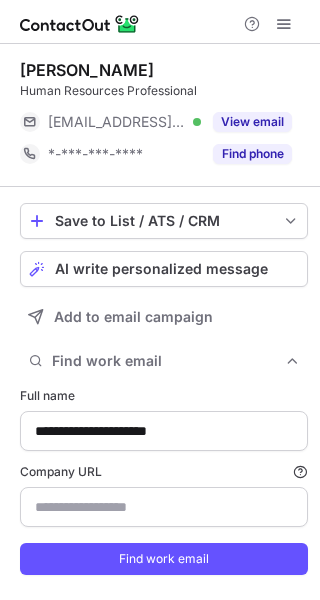 type on "**********" 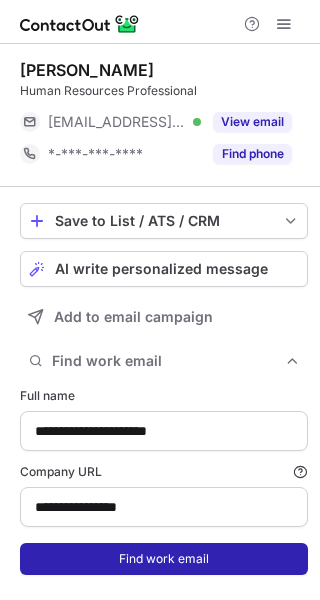 click on "Find work email" at bounding box center (164, 559) 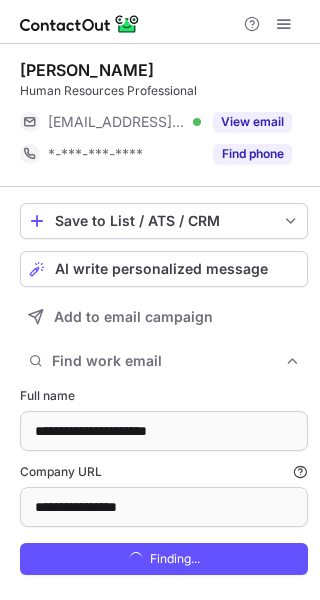 scroll, scrollTop: 10, scrollLeft: 10, axis: both 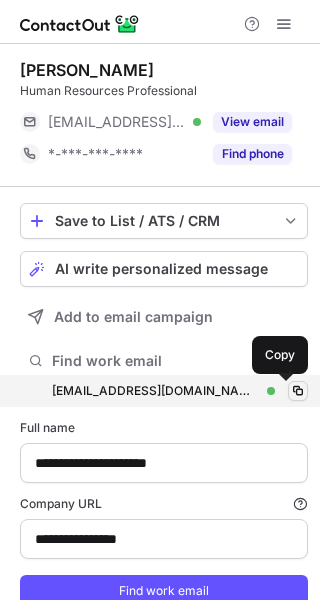 click at bounding box center [298, 391] 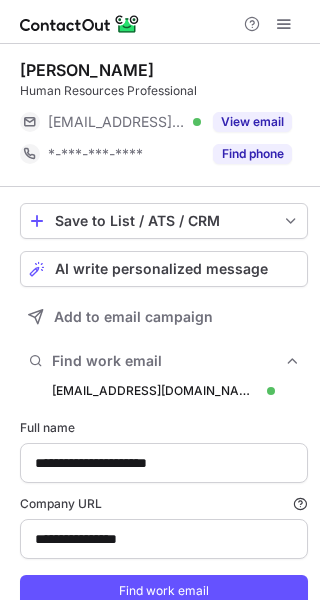 drag, startPoint x: 215, startPoint y: 68, endPoint x: 10, endPoint y: 62, distance: 205.08778 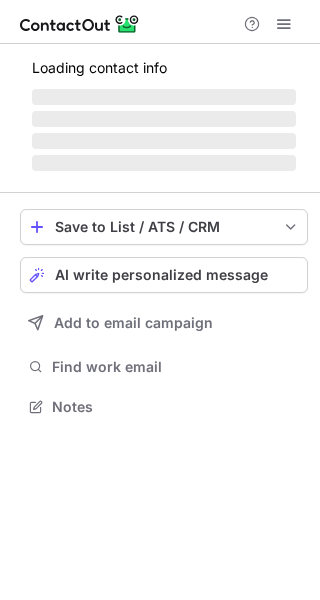scroll, scrollTop: 0, scrollLeft: 0, axis: both 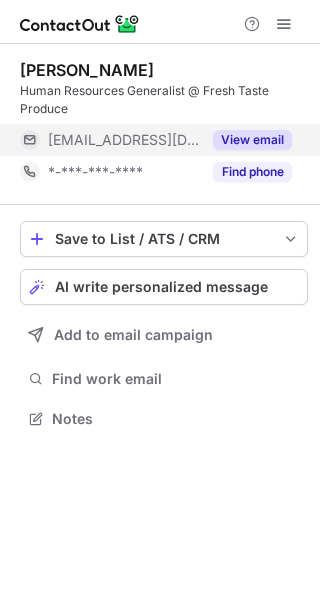 click on "View email" at bounding box center [252, 140] 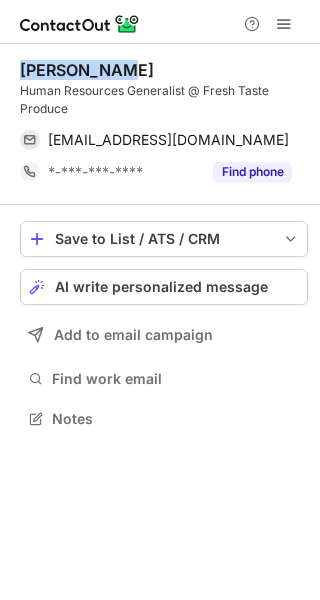 drag, startPoint x: 124, startPoint y: 65, endPoint x: 24, endPoint y: 77, distance: 100.71743 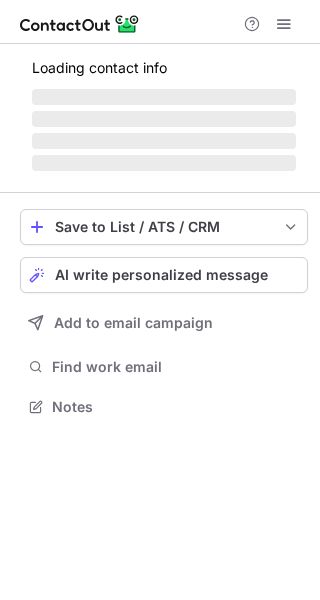 scroll, scrollTop: 0, scrollLeft: 0, axis: both 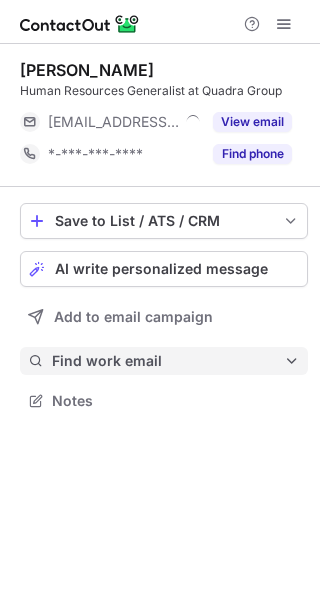 click on "Find work email" at bounding box center [168, 361] 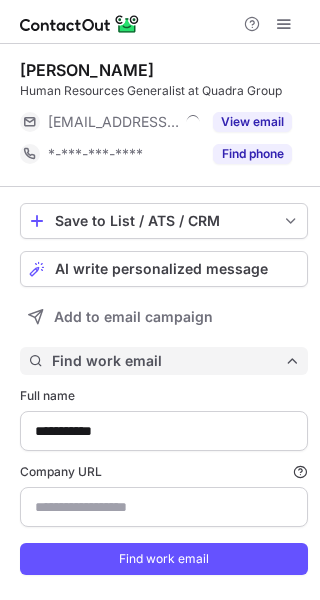 scroll, scrollTop: 10, scrollLeft: 10, axis: both 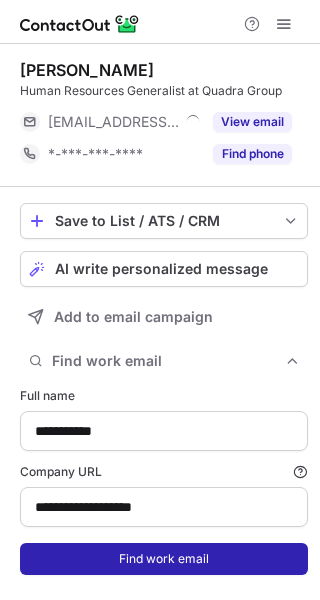 click on "Find work email" at bounding box center [164, 559] 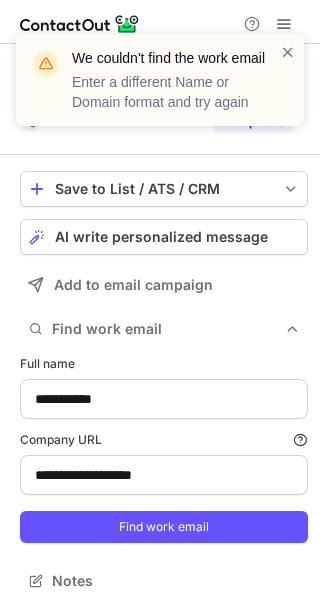 scroll, scrollTop: 566, scrollLeft: 306, axis: both 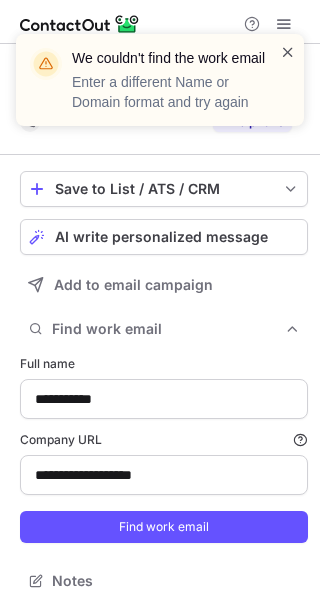 click at bounding box center (288, 52) 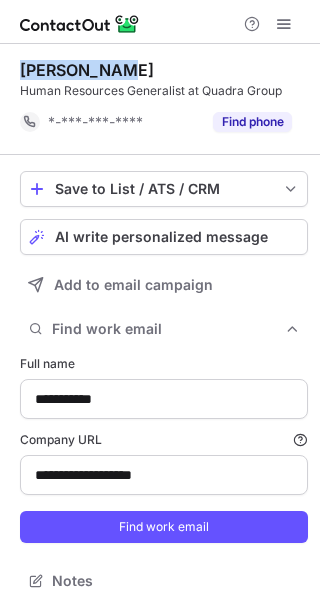 drag, startPoint x: 89, startPoint y: 61, endPoint x: 21, endPoint y: 62, distance: 68.007355 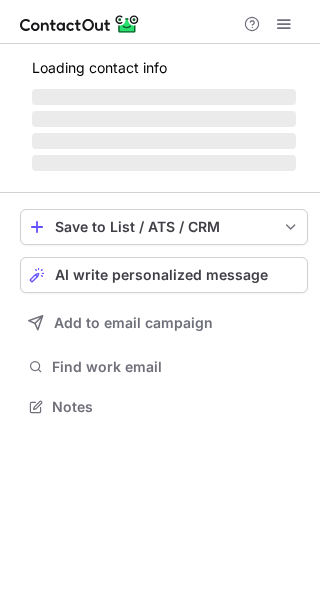 scroll, scrollTop: 0, scrollLeft: 0, axis: both 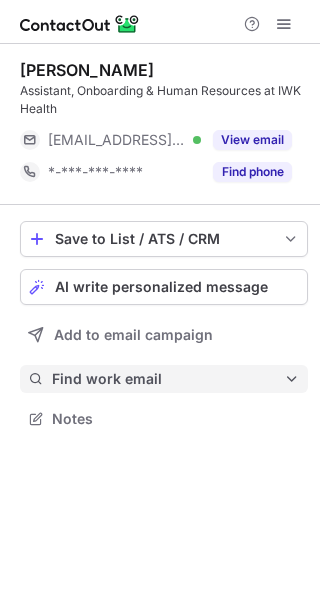 click on "Find work email" at bounding box center (168, 379) 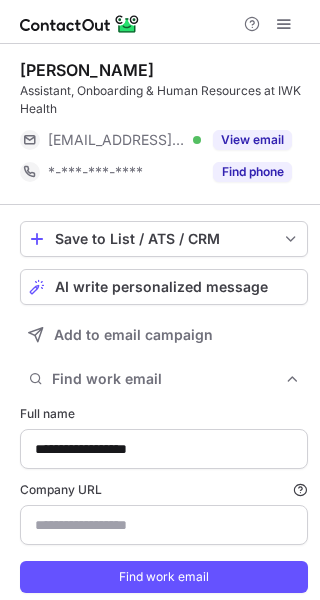 type on "**********" 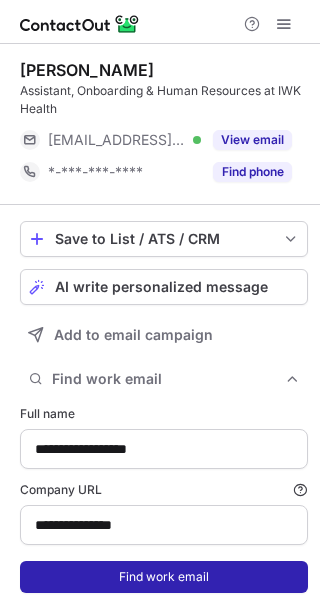 click on "Find work email" at bounding box center (164, 577) 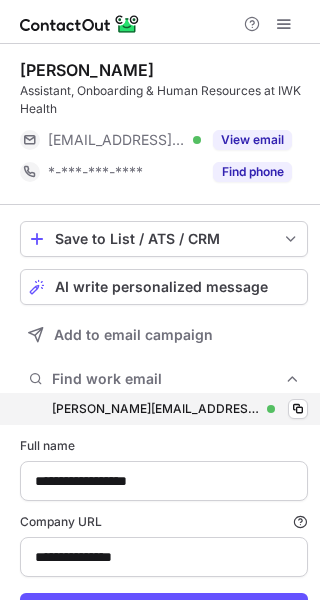 scroll, scrollTop: 10, scrollLeft: 10, axis: both 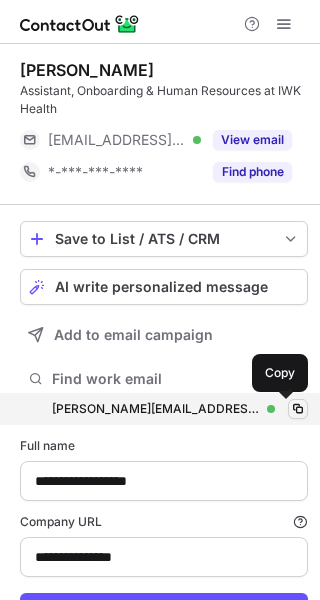 click at bounding box center [298, 409] 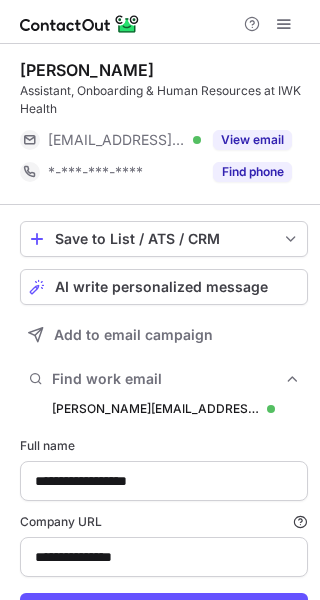 drag, startPoint x: 193, startPoint y: 61, endPoint x: 11, endPoint y: 64, distance: 182.02472 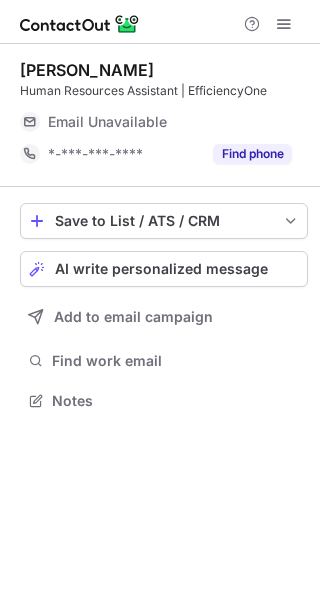 scroll, scrollTop: 0, scrollLeft: 0, axis: both 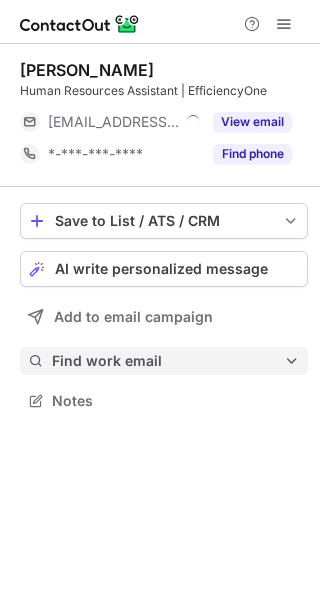 click on "Find work email" at bounding box center [168, 361] 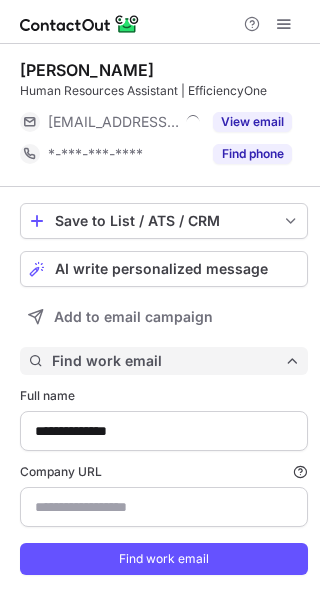 scroll, scrollTop: 10, scrollLeft: 10, axis: both 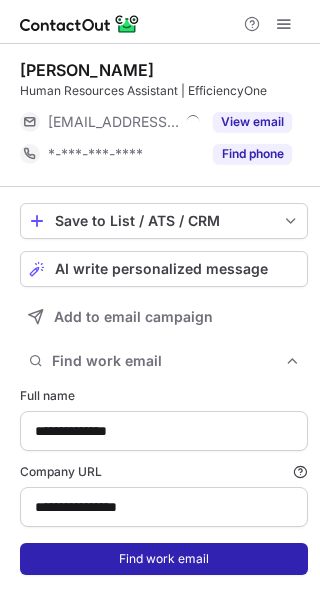 type on "**********" 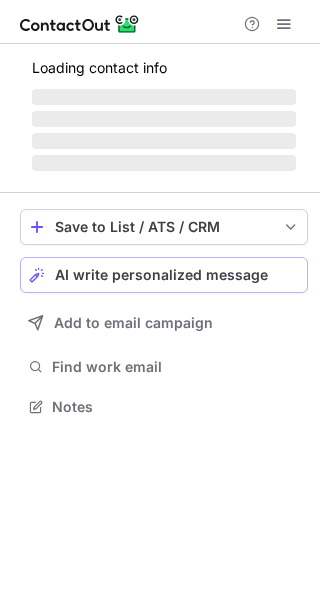 scroll, scrollTop: 0, scrollLeft: 0, axis: both 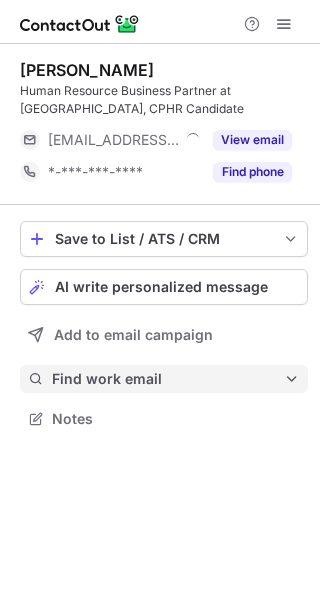 click on "Find work email" at bounding box center [168, 379] 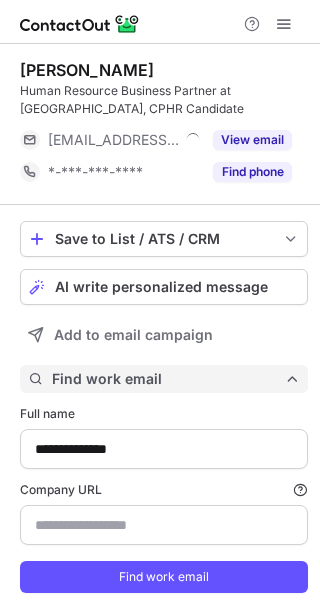 scroll, scrollTop: 10, scrollLeft: 10, axis: both 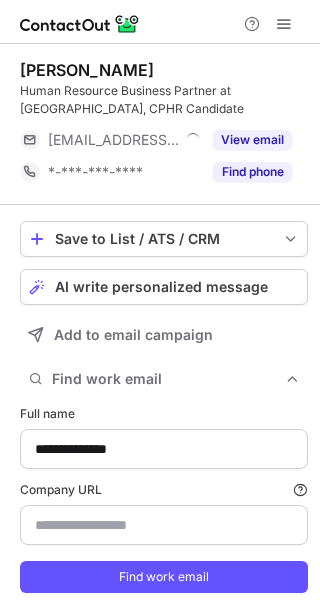 type on "********" 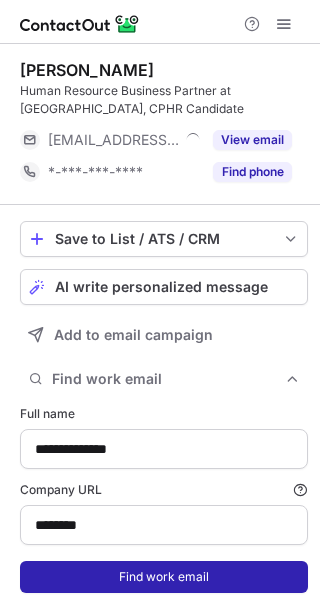 click on "Find work email" at bounding box center [164, 577] 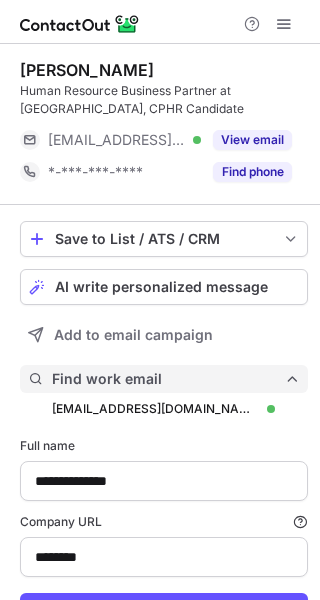 scroll, scrollTop: 10, scrollLeft: 10, axis: both 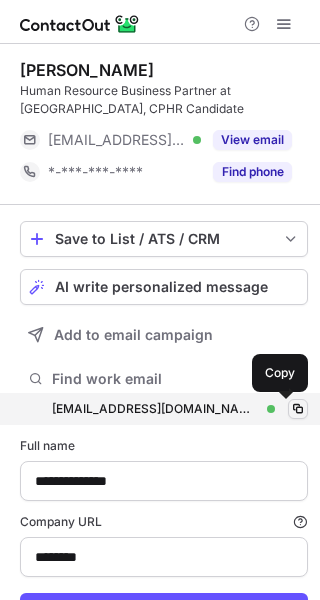 click at bounding box center [298, 409] 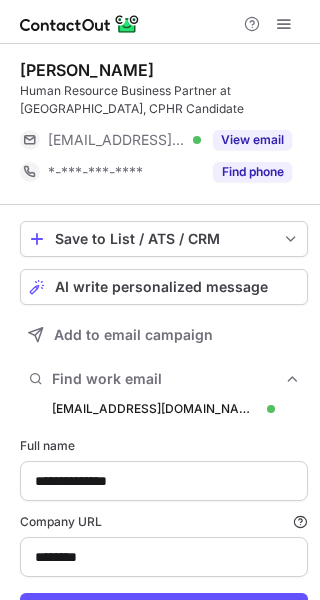 drag, startPoint x: 159, startPoint y: 61, endPoint x: 18, endPoint y: 76, distance: 141.79562 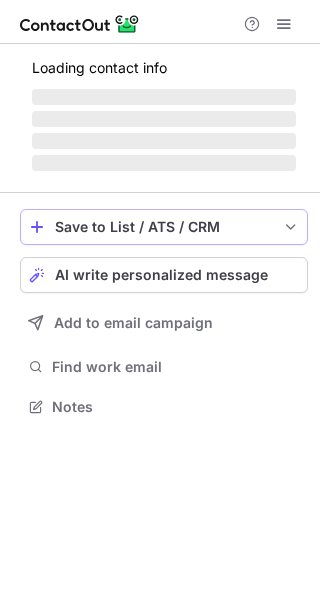 scroll, scrollTop: 0, scrollLeft: 0, axis: both 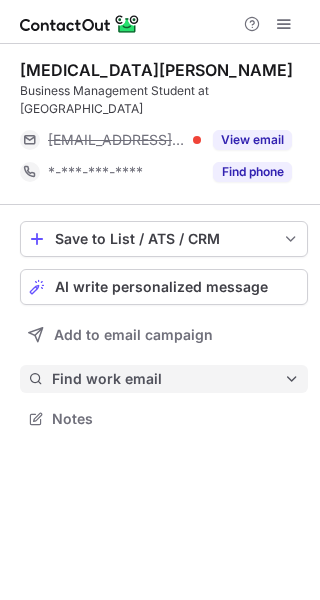 click on "Find work email" at bounding box center (168, 379) 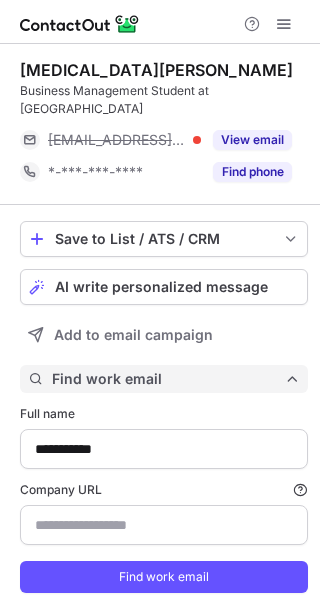 type on "**********" 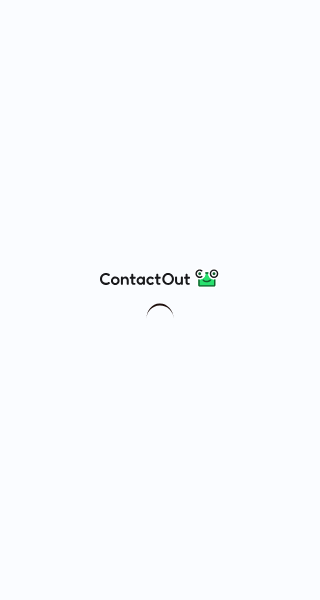 scroll, scrollTop: 0, scrollLeft: 0, axis: both 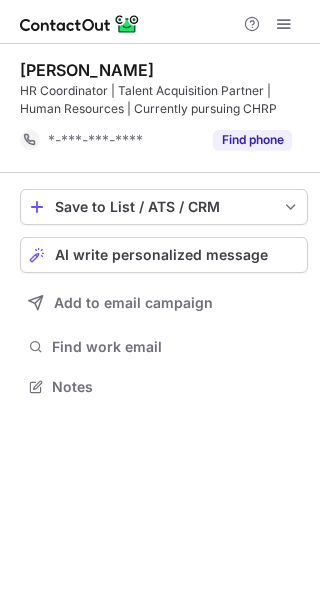 drag, startPoint x: 160, startPoint y: 71, endPoint x: 32, endPoint y: 69, distance: 128.01562 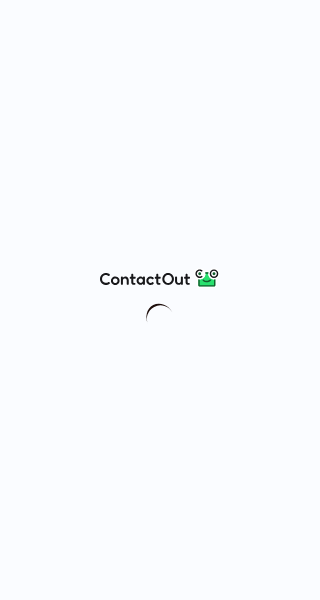 scroll, scrollTop: 0, scrollLeft: 0, axis: both 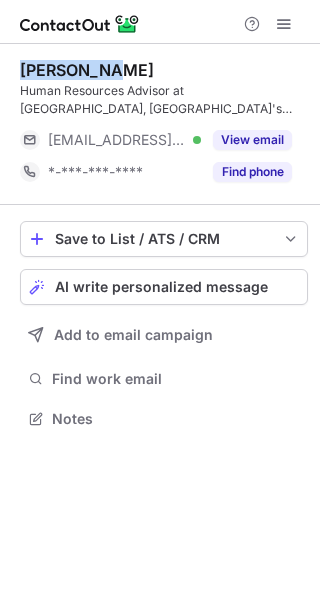 drag, startPoint x: 124, startPoint y: 75, endPoint x: 23, endPoint y: 56, distance: 102.77159 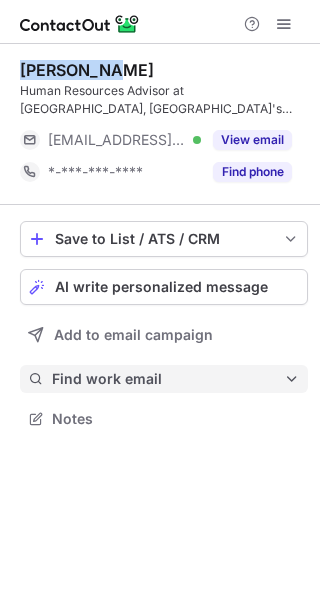 click on "Find work email" at bounding box center [168, 379] 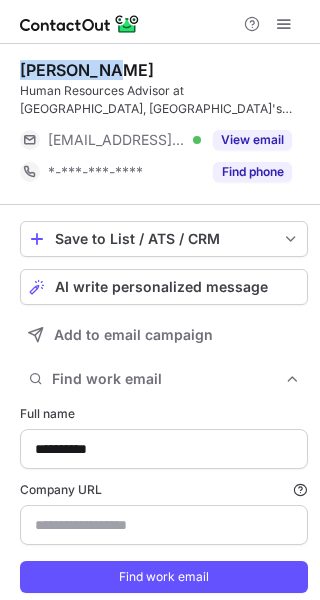 type on "******" 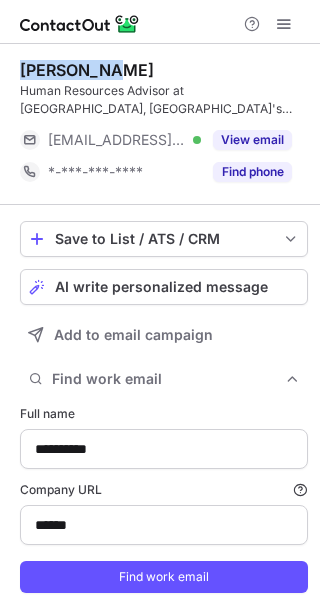 drag, startPoint x: 139, startPoint y: 584, endPoint x: 111, endPoint y: 553, distance: 41.773197 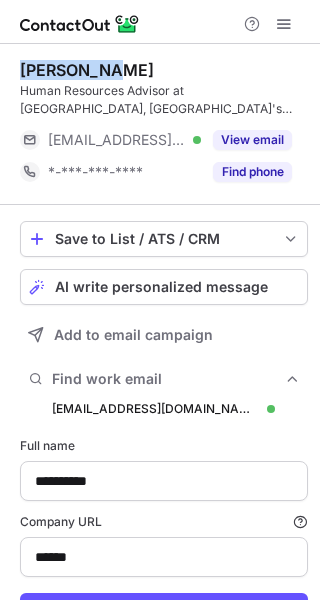 scroll, scrollTop: 10, scrollLeft: 10, axis: both 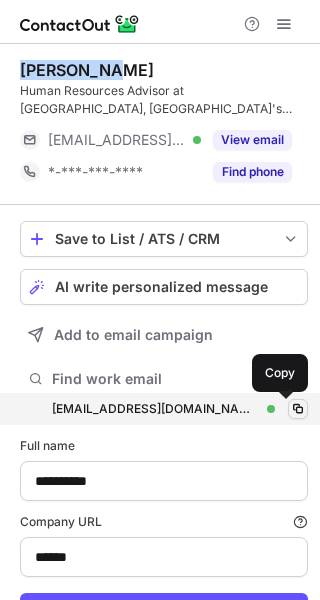 click at bounding box center [298, 409] 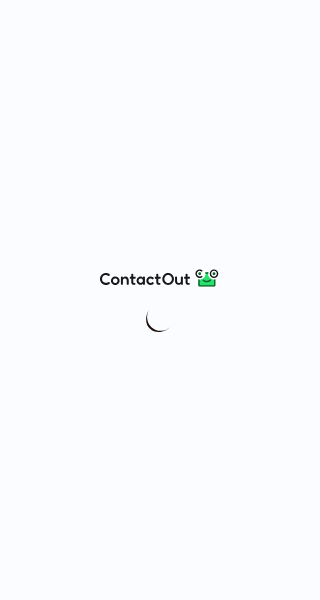 scroll, scrollTop: 0, scrollLeft: 0, axis: both 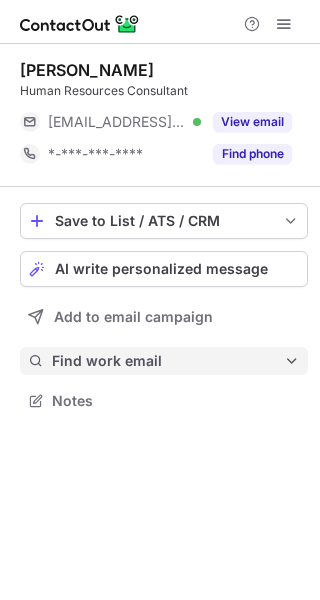 click on "Find work email" at bounding box center (168, 361) 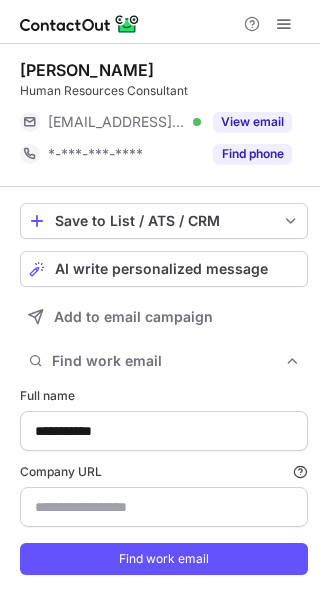 type on "**********" 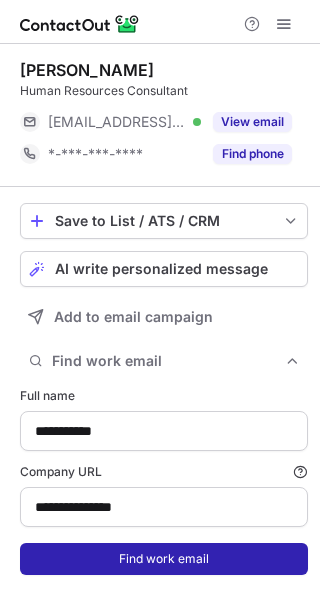 click on "Find work email" at bounding box center (164, 559) 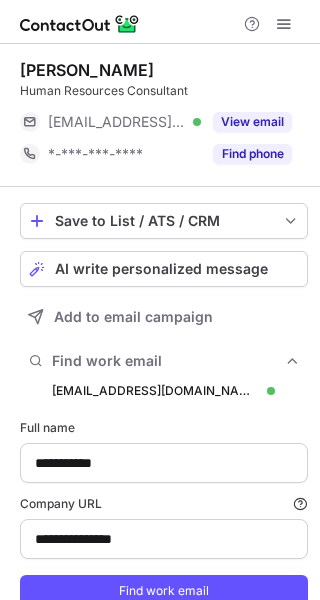 scroll, scrollTop: 10, scrollLeft: 10, axis: both 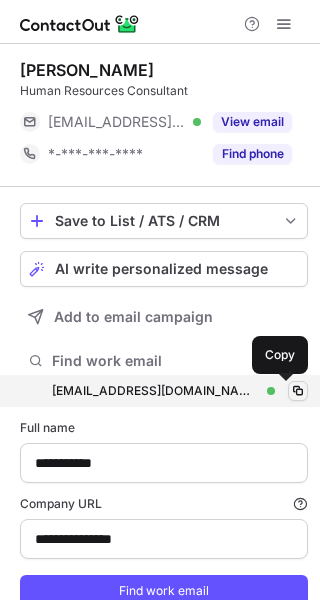 click at bounding box center [298, 391] 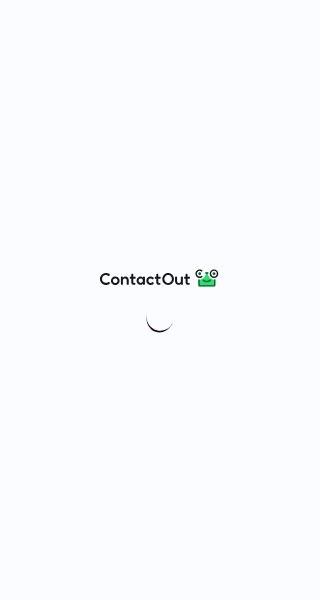 scroll, scrollTop: 0, scrollLeft: 0, axis: both 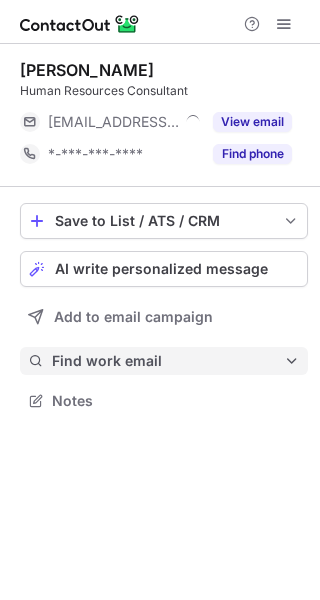 click on "Find work email" at bounding box center [168, 361] 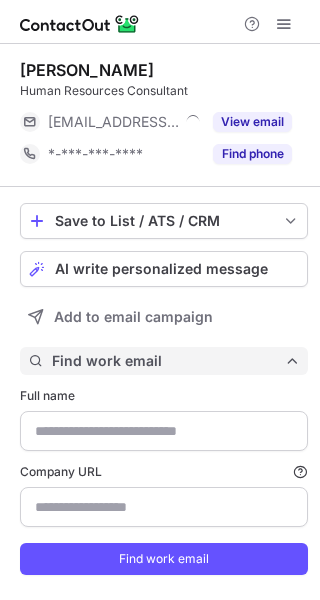 type on "**********" 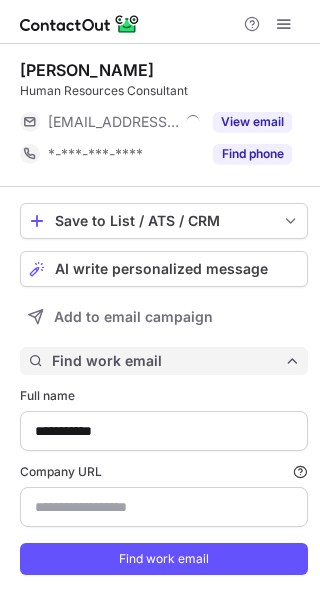 scroll, scrollTop: 10, scrollLeft: 10, axis: both 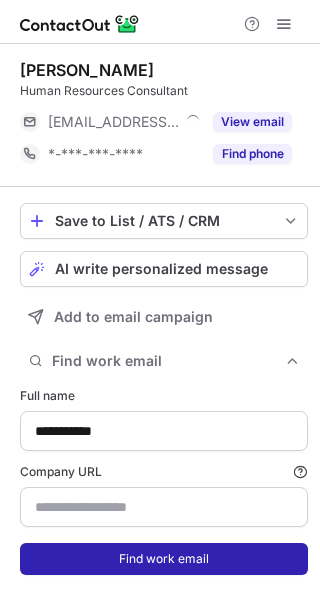 type on "**********" 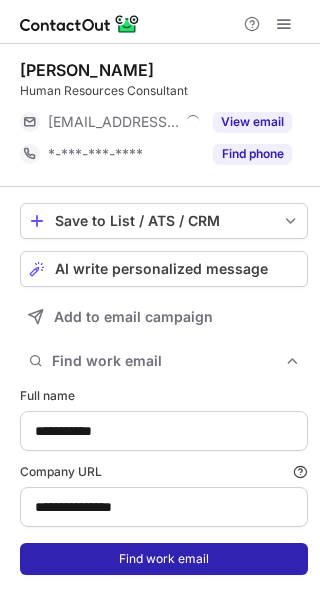 click on "Find work email" at bounding box center [164, 559] 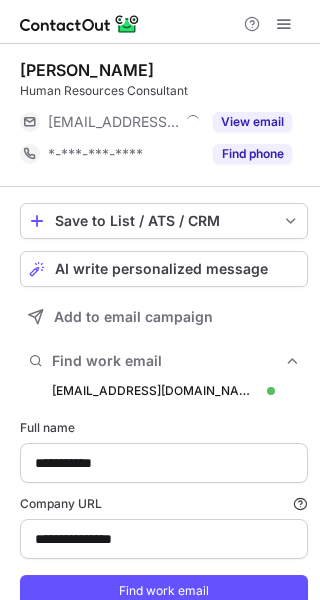 scroll, scrollTop: 10, scrollLeft: 10, axis: both 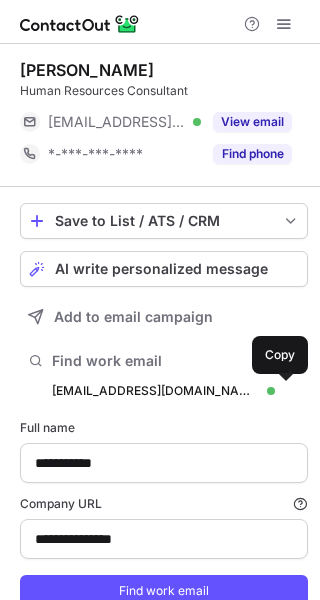 drag, startPoint x: 280, startPoint y: 389, endPoint x: 315, endPoint y: 321, distance: 76.47875 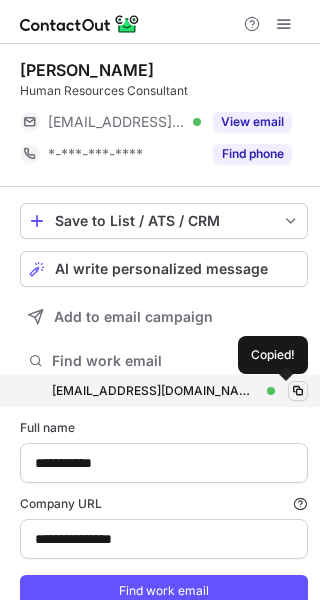 click at bounding box center [298, 391] 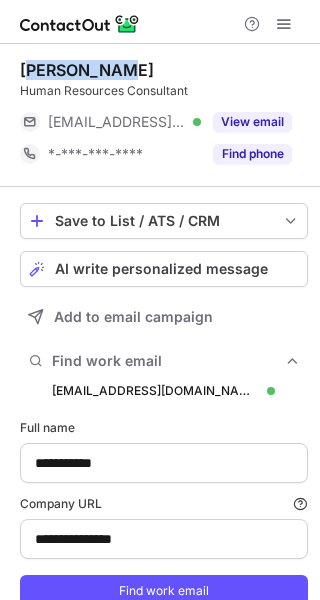 drag, startPoint x: 134, startPoint y: 68, endPoint x: 29, endPoint y: 68, distance: 105 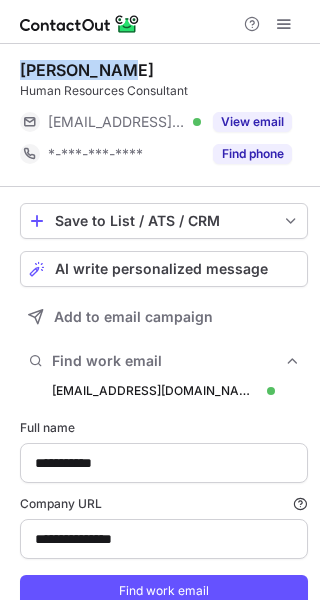 drag, startPoint x: 22, startPoint y: 67, endPoint x: 131, endPoint y: 67, distance: 109 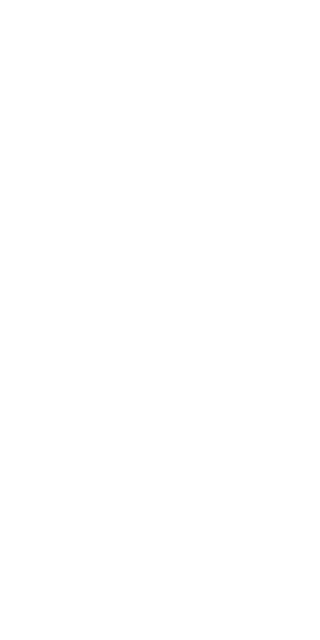 scroll, scrollTop: 0, scrollLeft: 0, axis: both 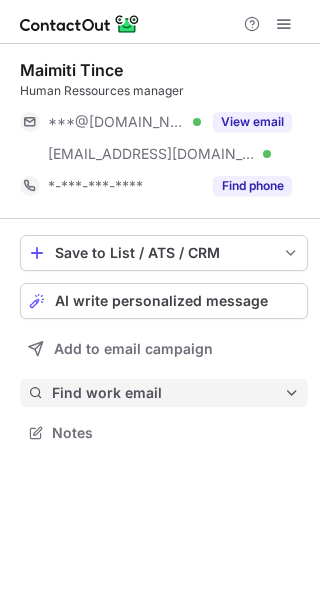click on "Find work email" at bounding box center (168, 393) 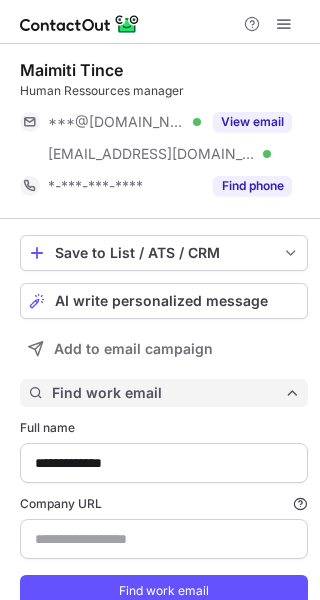 scroll, scrollTop: 10, scrollLeft: 10, axis: both 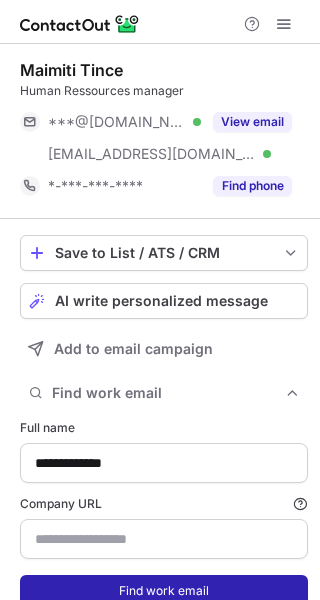 type on "**********" 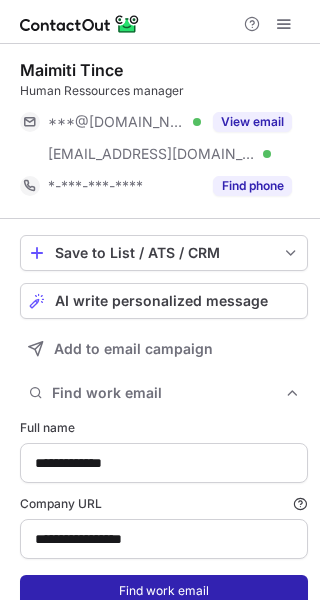 click on "Find work email" at bounding box center [164, 591] 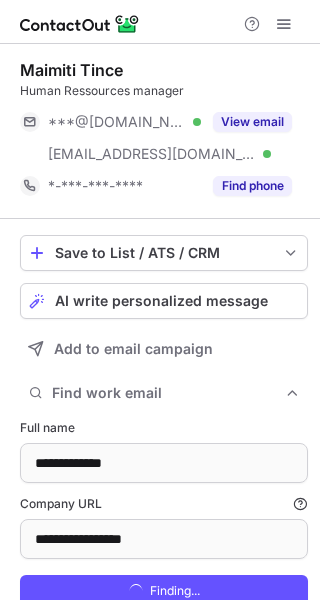 scroll, scrollTop: 10, scrollLeft: 10, axis: both 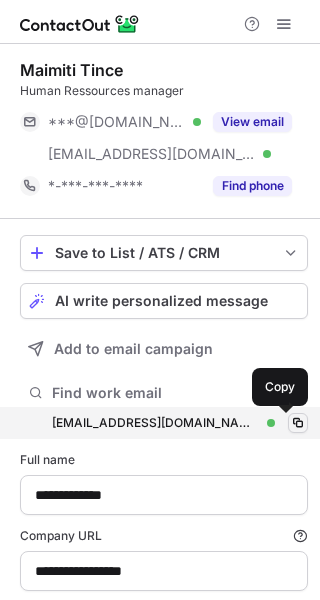click at bounding box center (298, 423) 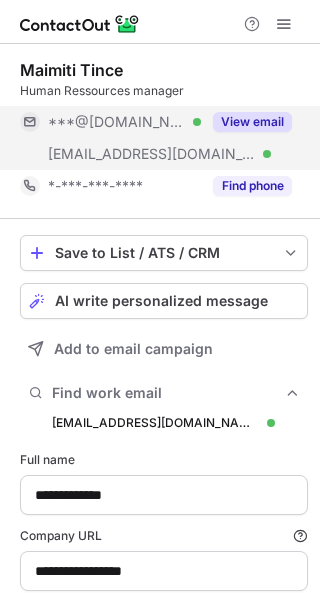 click on "View email" at bounding box center [252, 122] 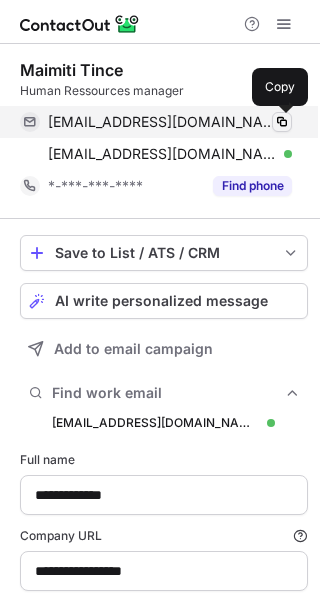 click at bounding box center [282, 122] 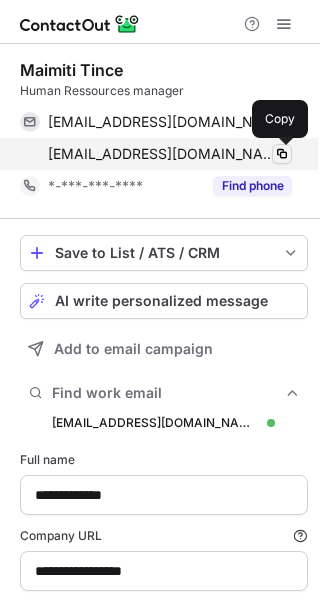 click at bounding box center (282, 154) 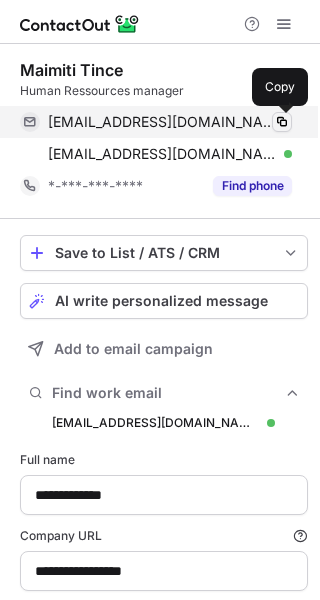 click at bounding box center (282, 122) 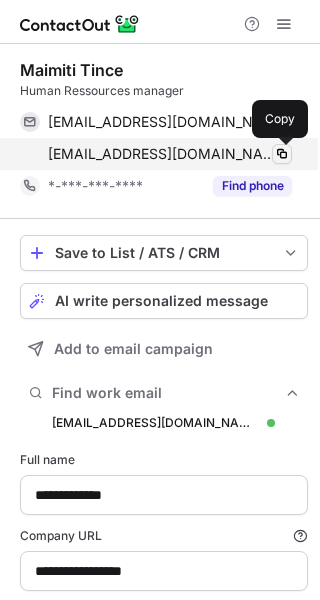 click at bounding box center [282, 154] 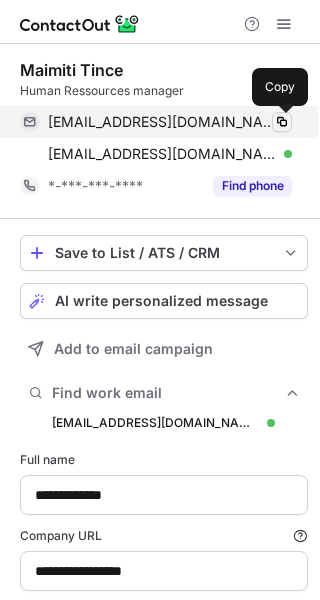 click at bounding box center (282, 122) 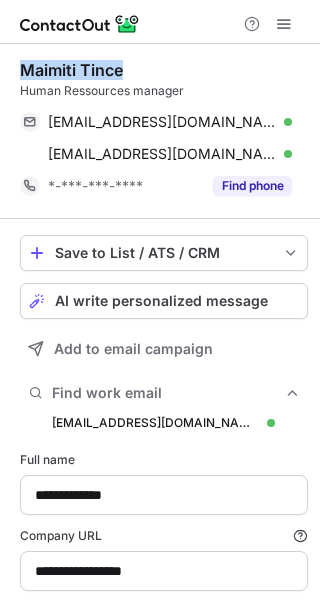 drag, startPoint x: 144, startPoint y: 64, endPoint x: 23, endPoint y: 68, distance: 121.0661 